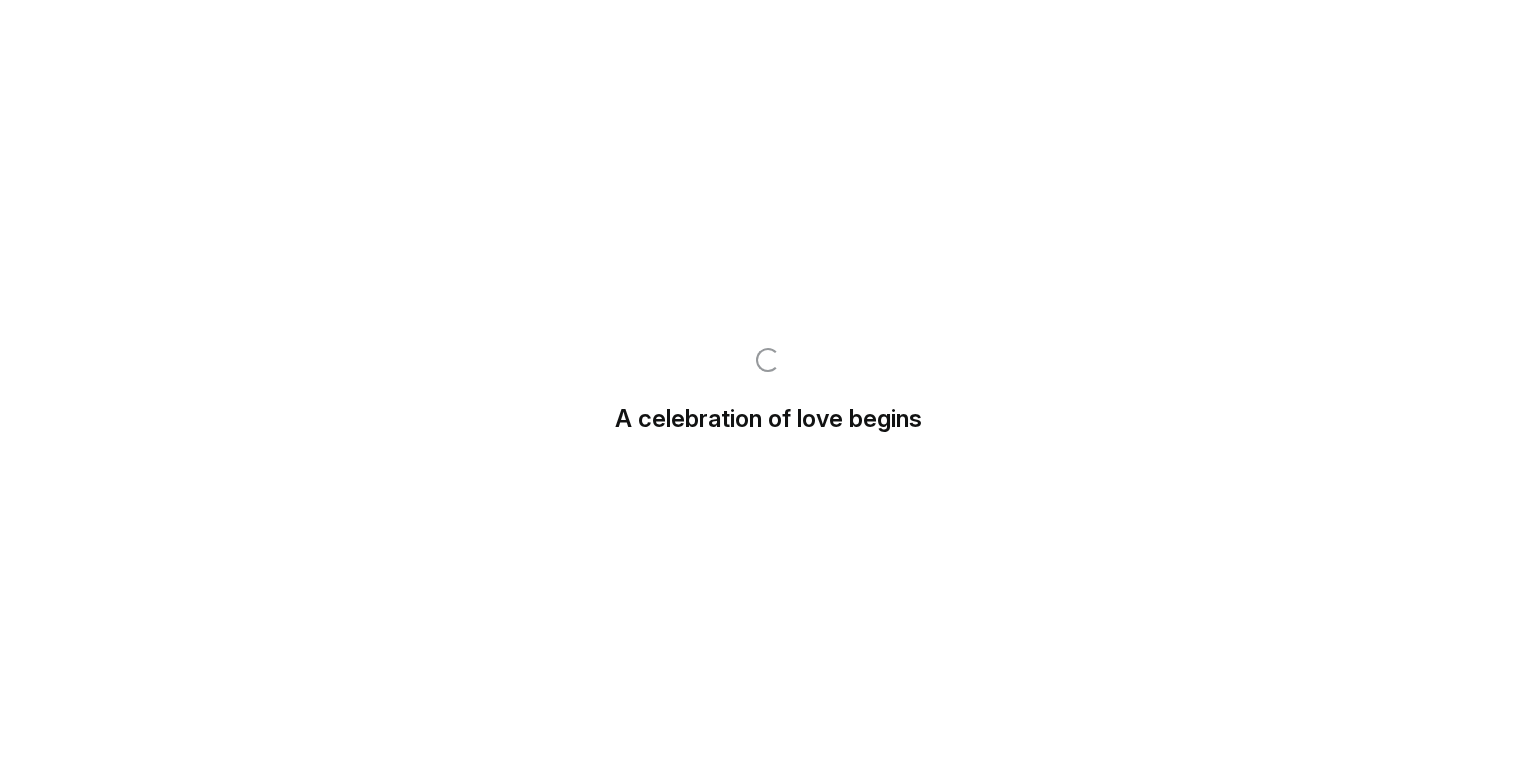 scroll, scrollTop: 0, scrollLeft: 0, axis: both 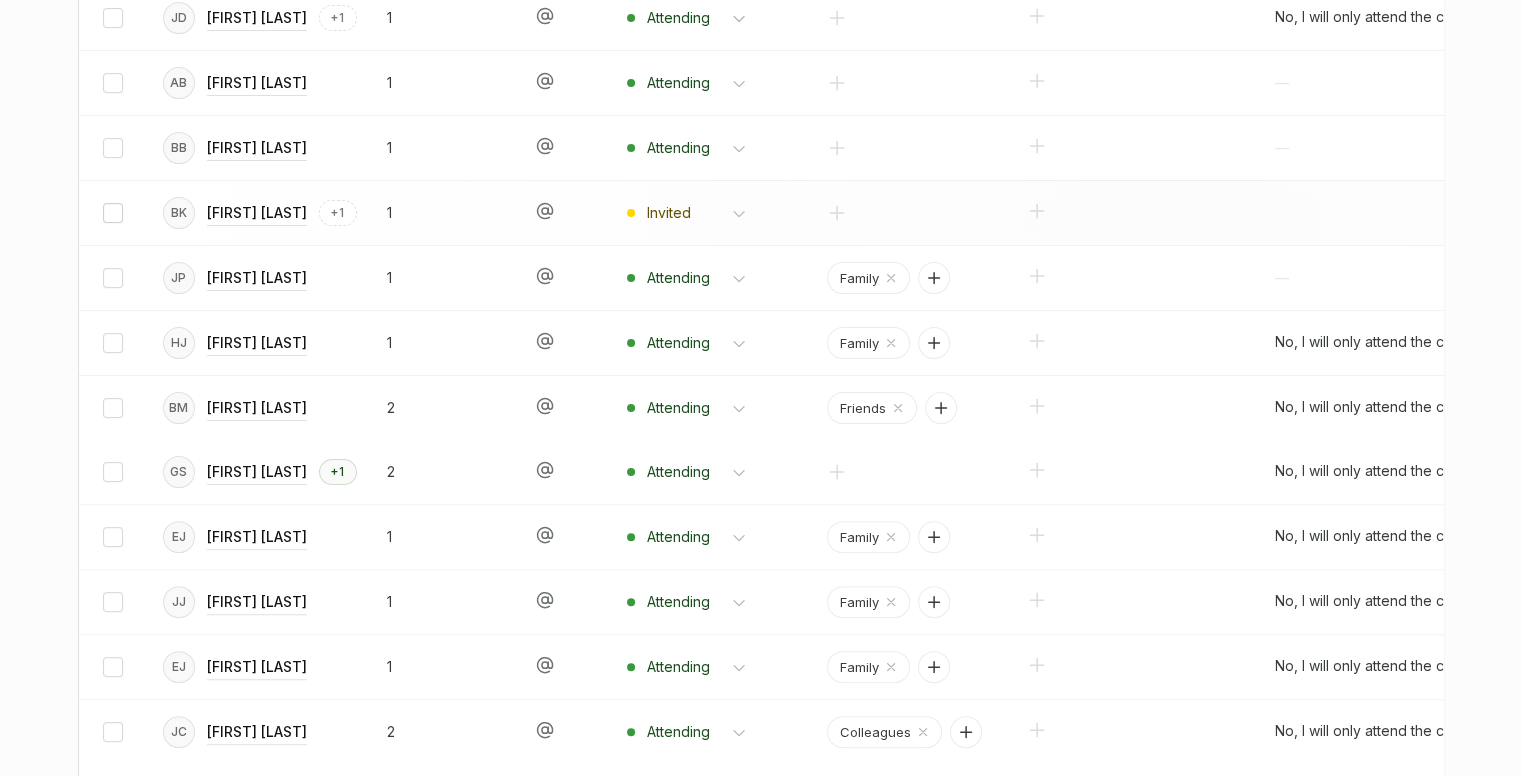 click at bounding box center (113, 213) 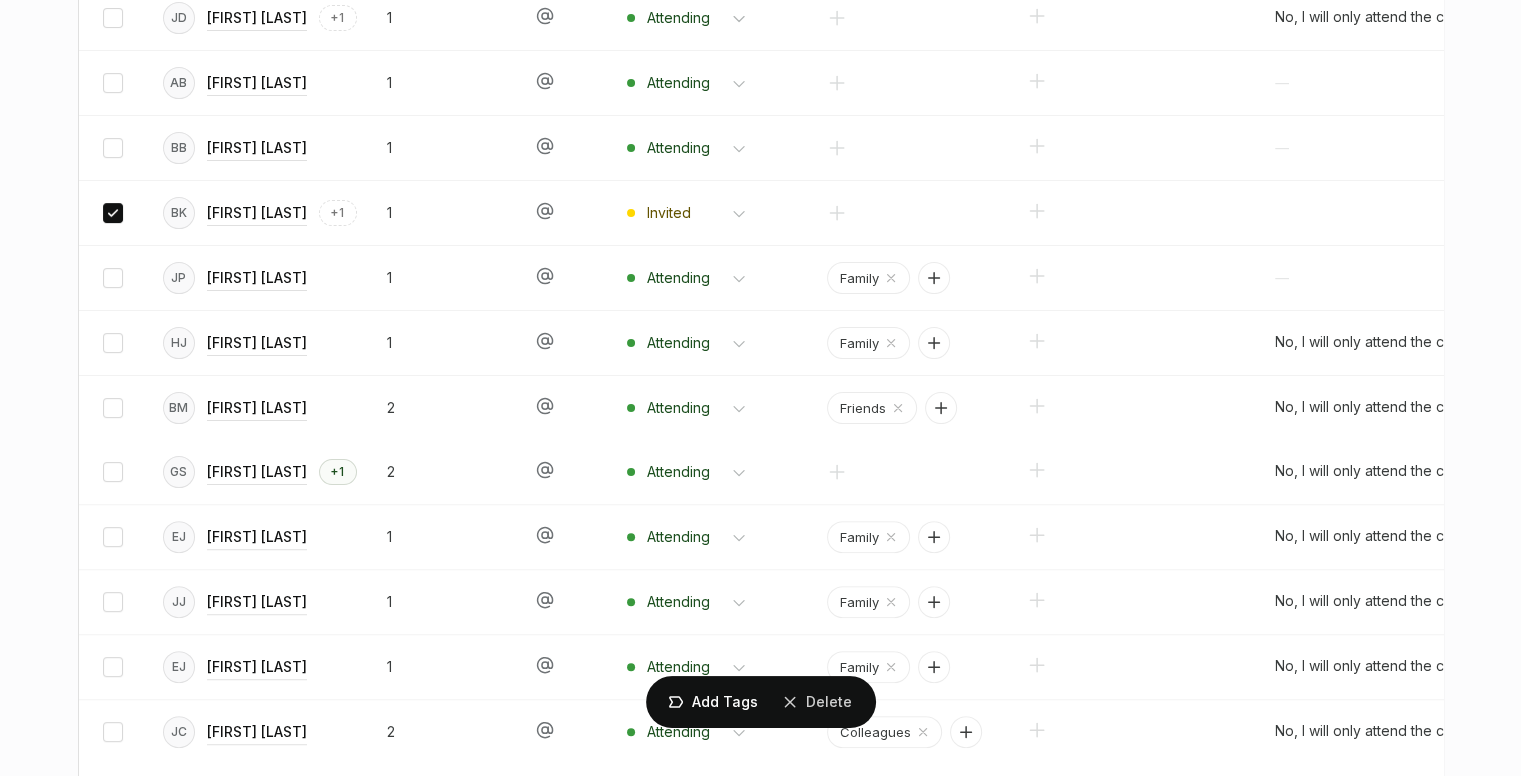click on "Delete" at bounding box center (817, 702) 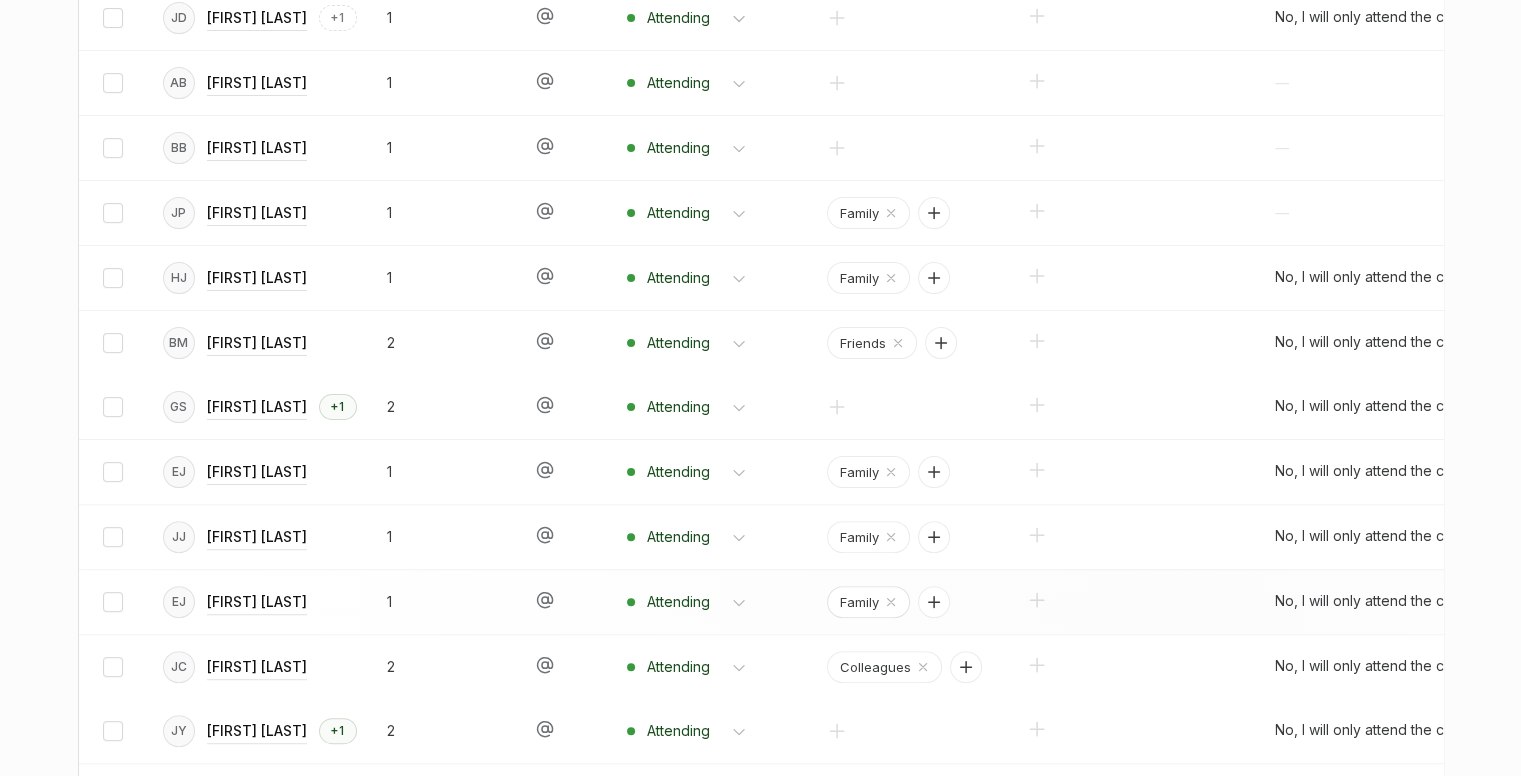 scroll, scrollTop: 21, scrollLeft: 0, axis: vertical 